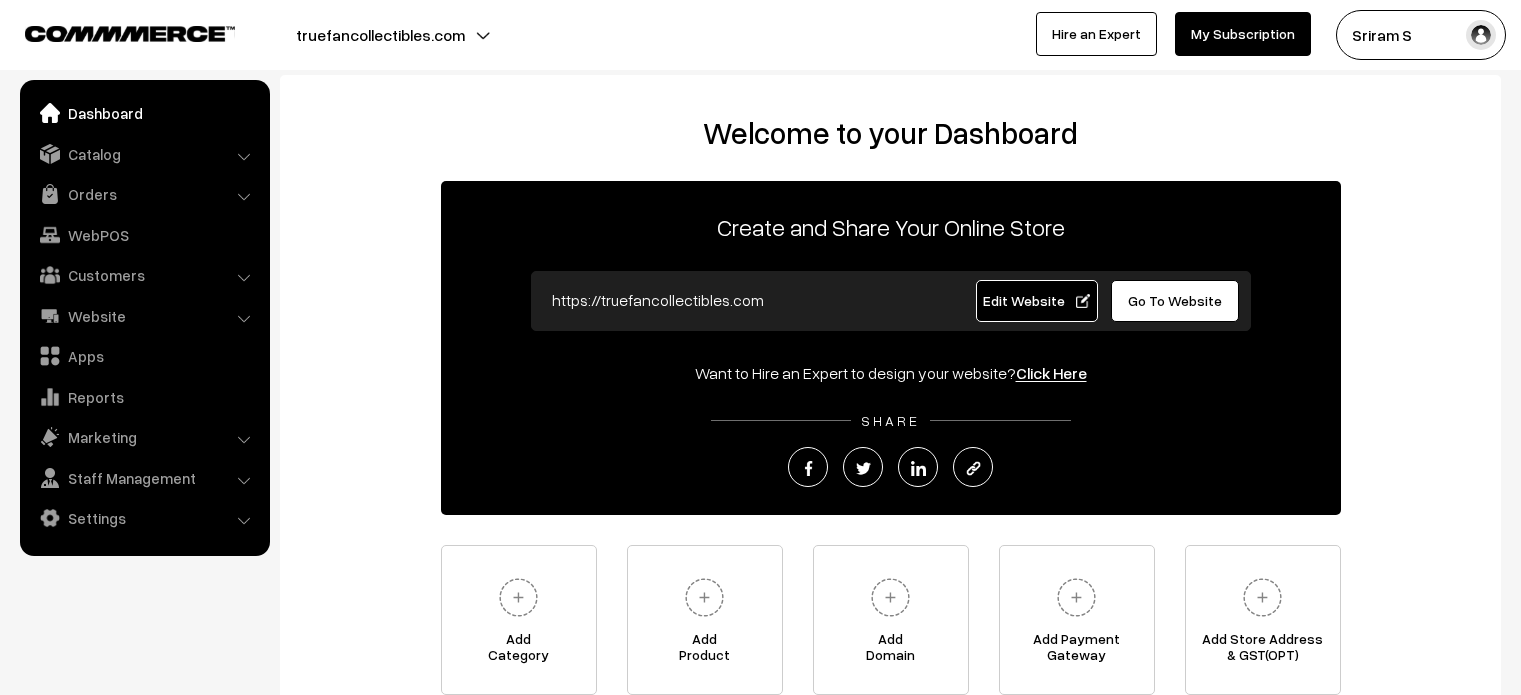 scroll, scrollTop: 0, scrollLeft: 0, axis: both 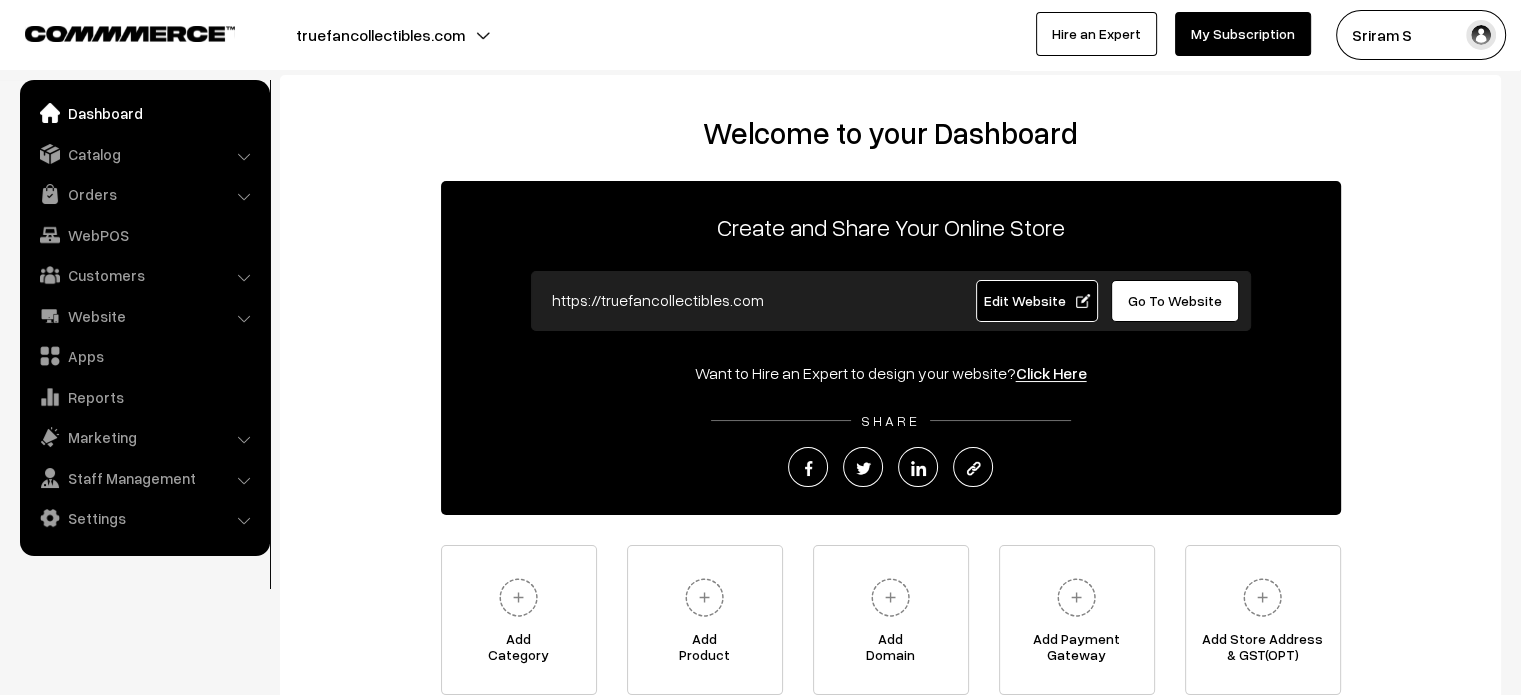 click on "Edit Website" at bounding box center [1036, 300] 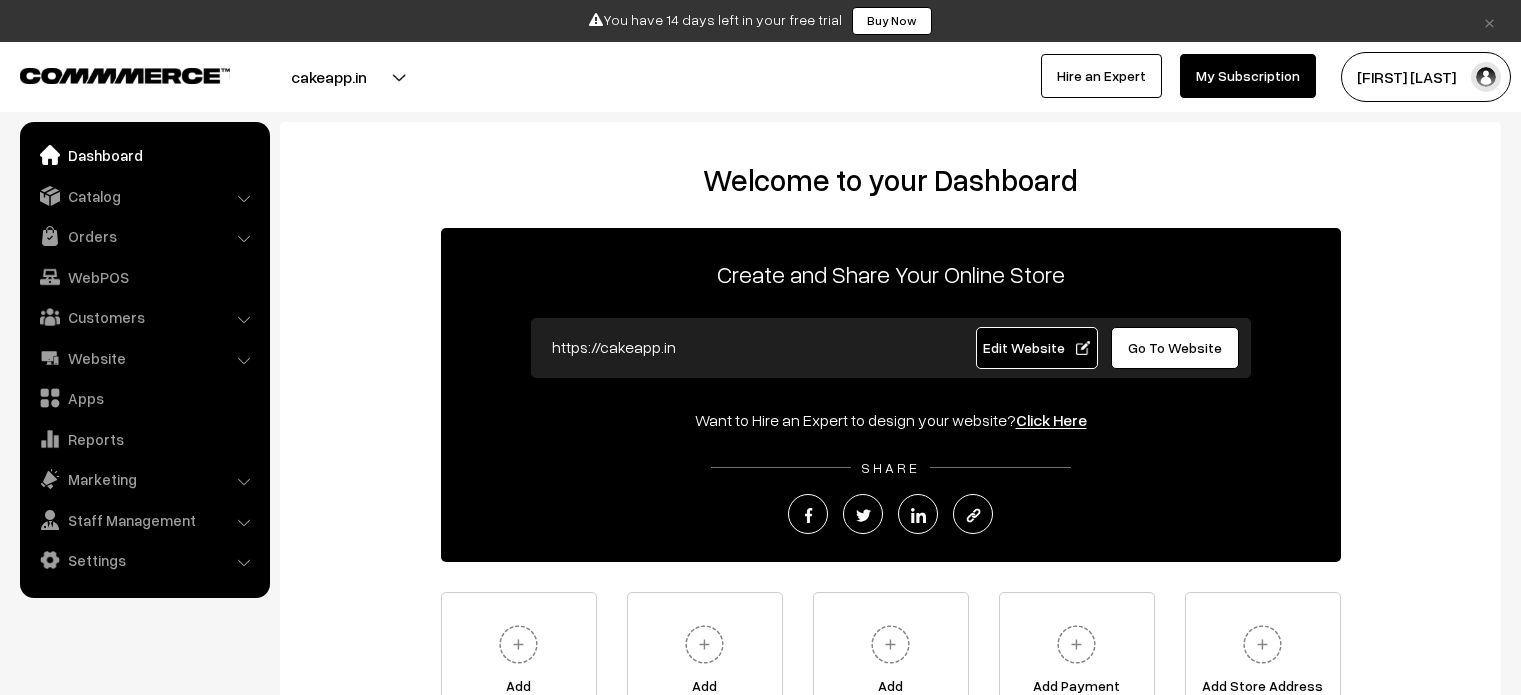 scroll, scrollTop: 0, scrollLeft: 0, axis: both 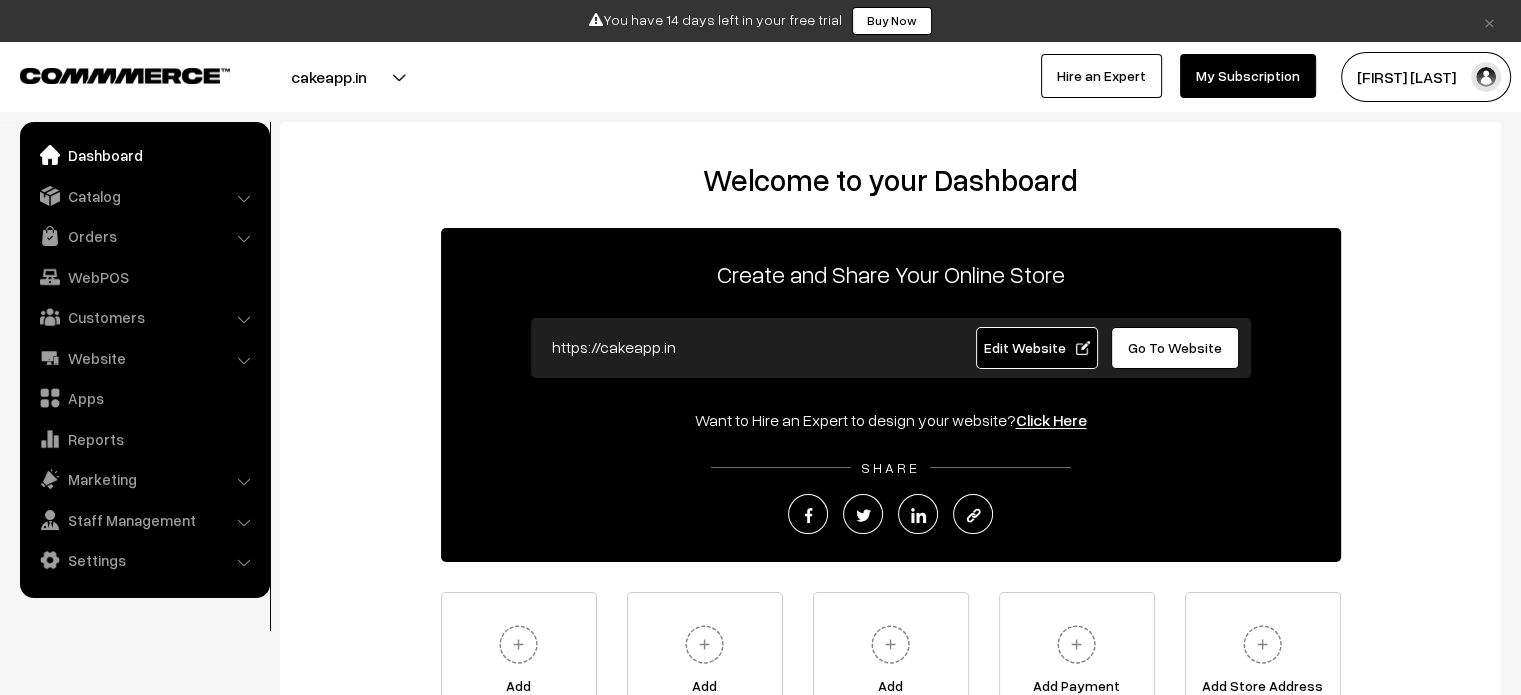 click on "Welcome to your Dashboard
Create and Share Your Online Store
https://cakeapp.in
Edit Website
Go To Website
Want to Hire an Expert to design your website?  Click Here
SHARE" at bounding box center (890, 457) 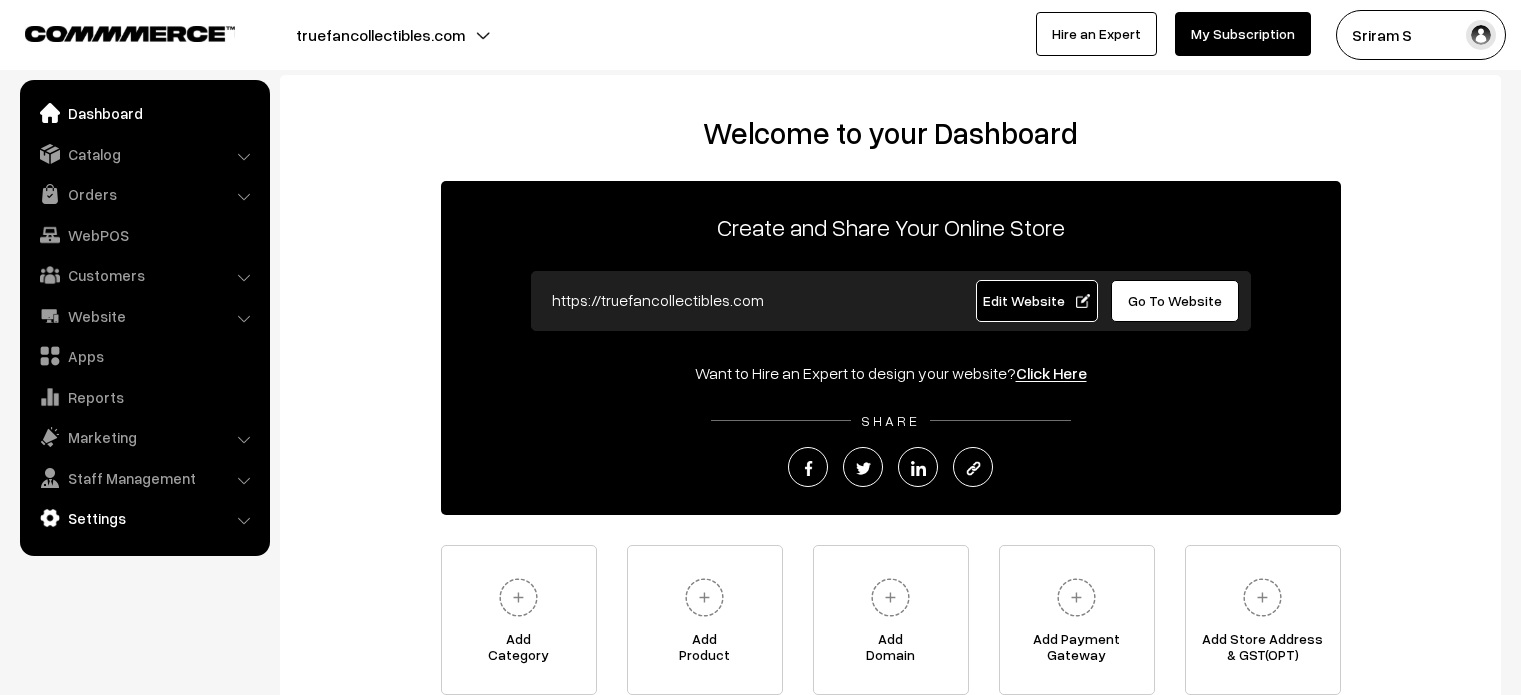 scroll, scrollTop: 0, scrollLeft: 0, axis: both 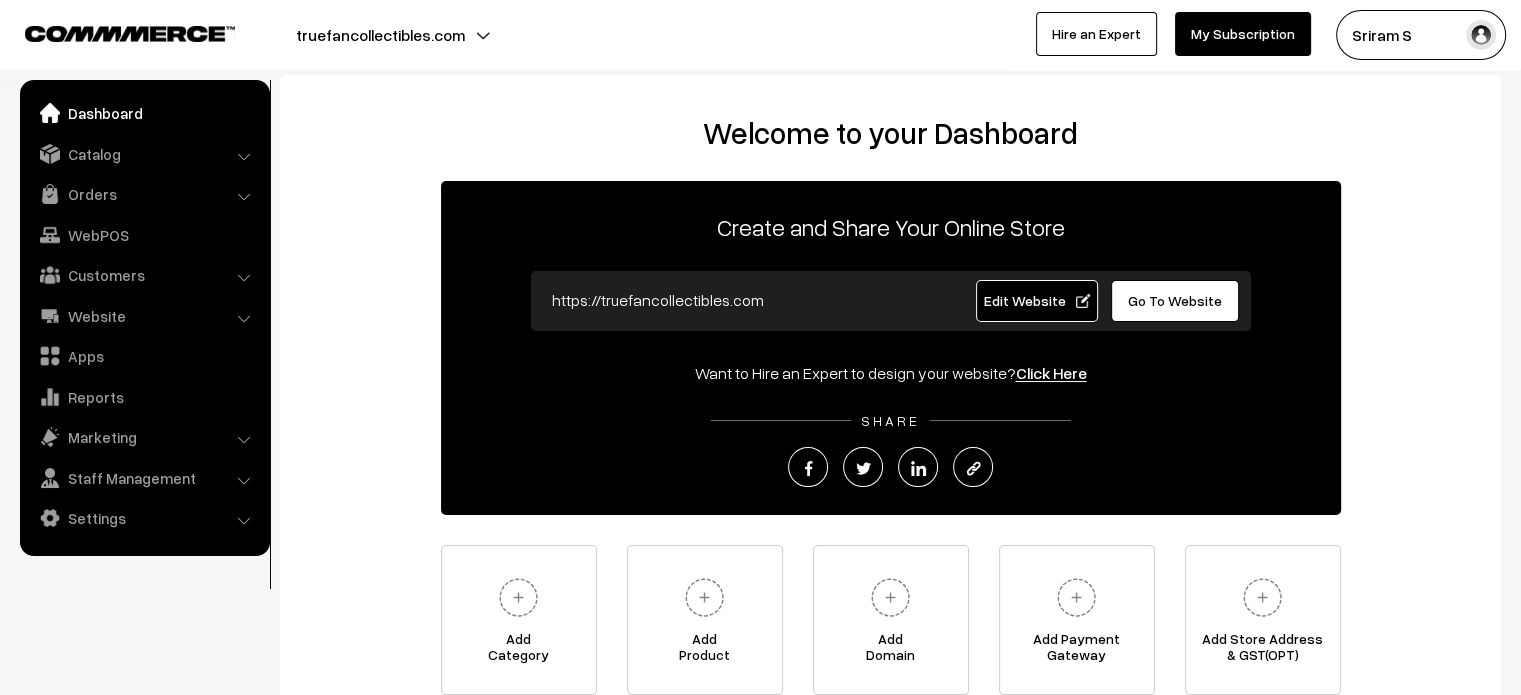click on "Go To Website" at bounding box center (1179, 301) 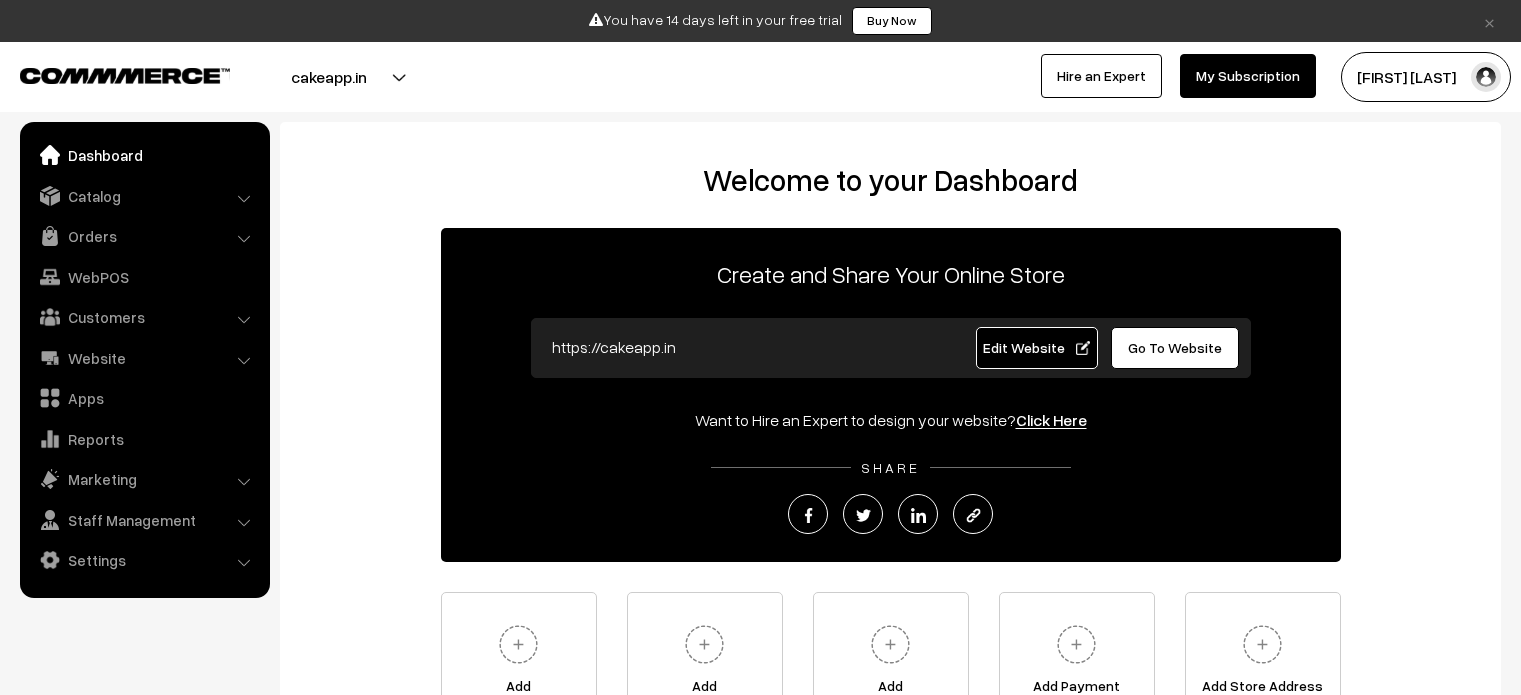 scroll, scrollTop: 0, scrollLeft: 0, axis: both 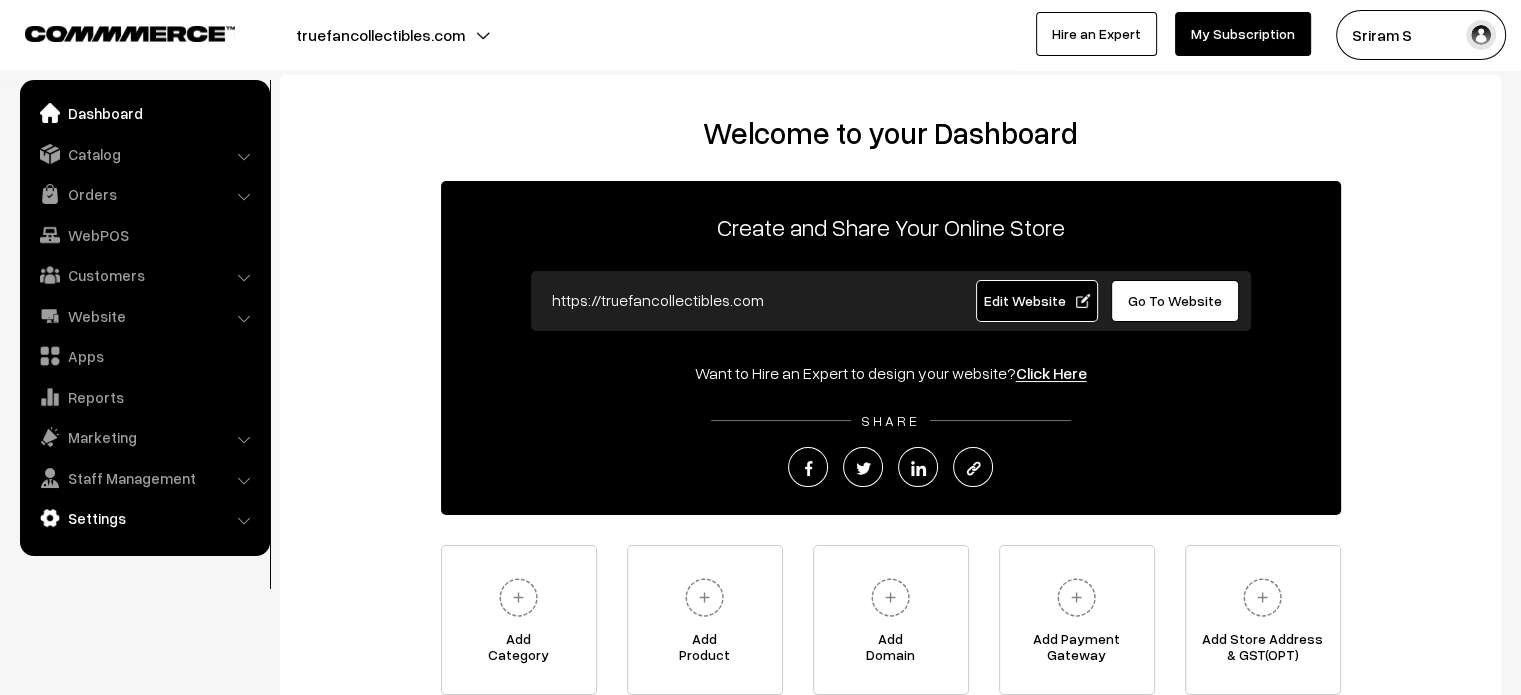 click on "Settings" at bounding box center (144, 518) 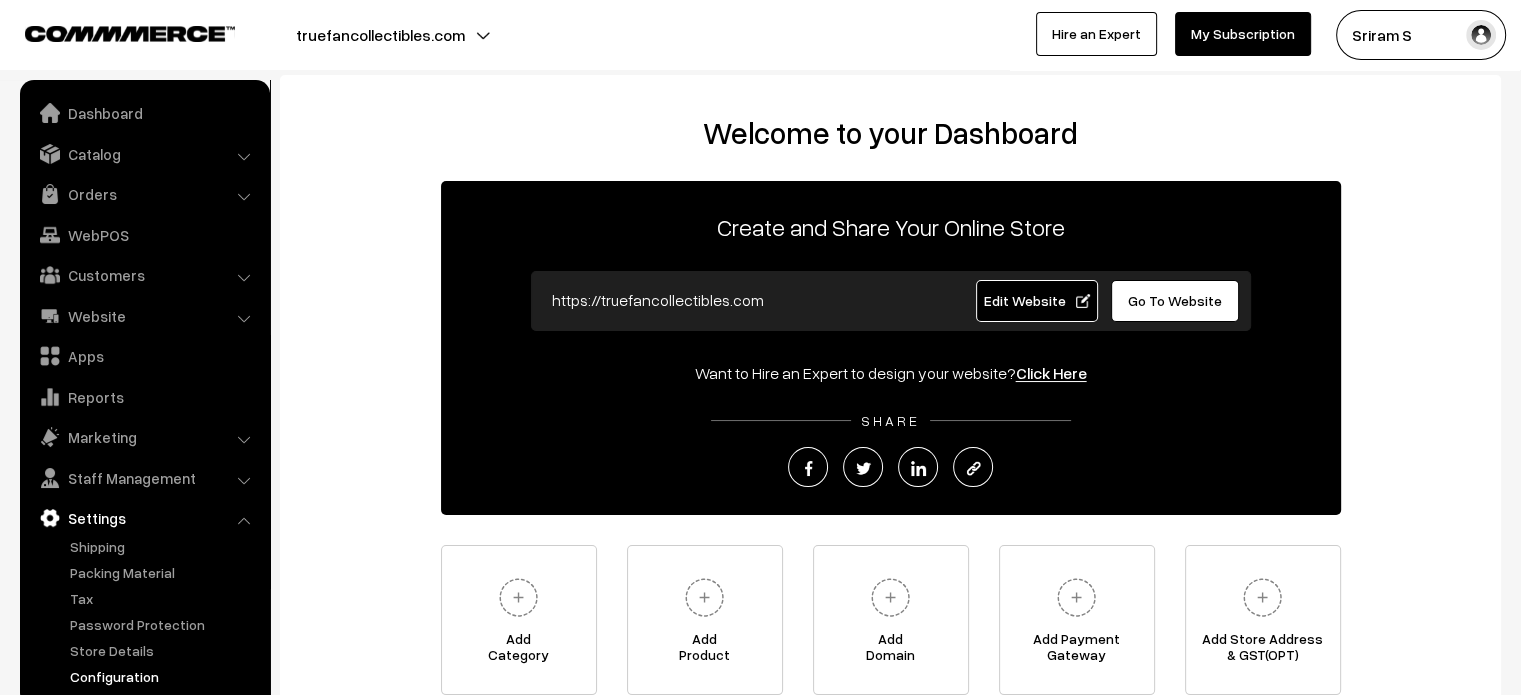 click on "Configuration" at bounding box center (164, 676) 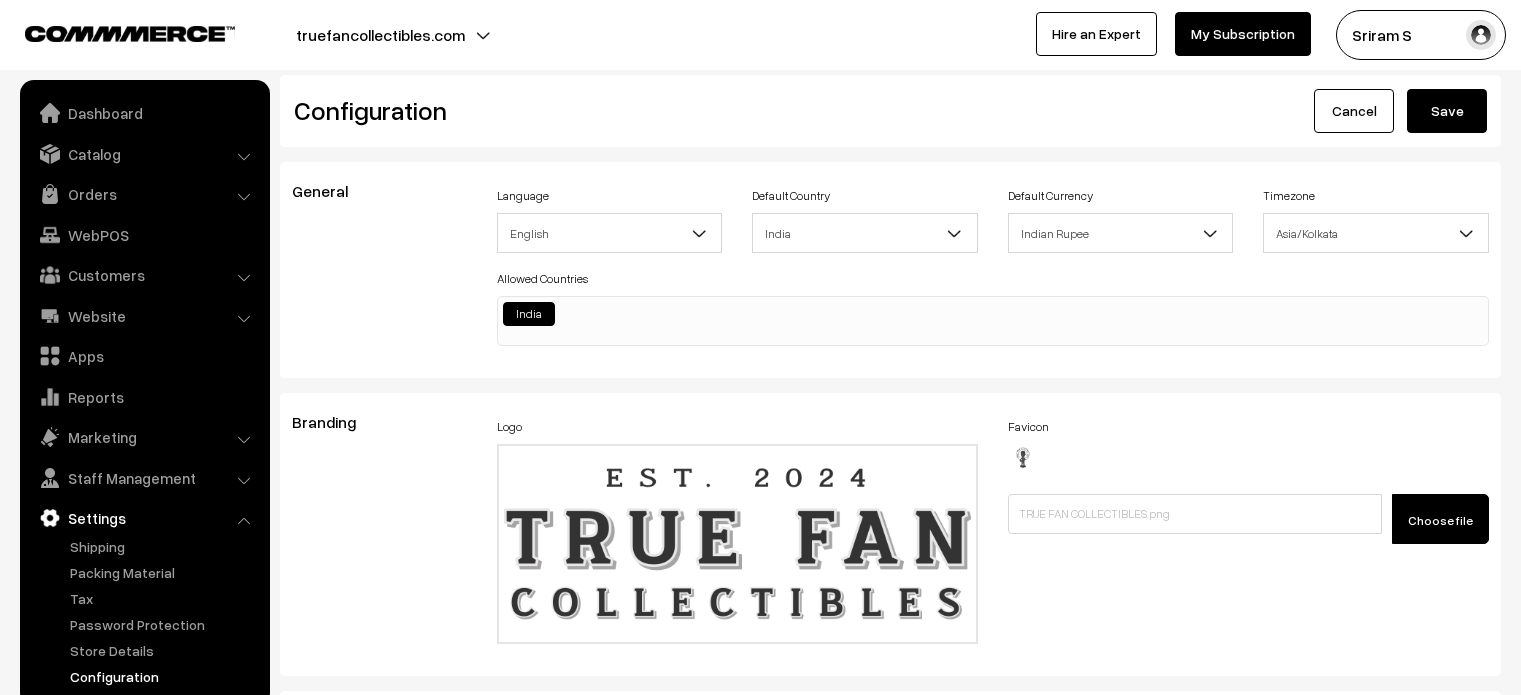 scroll, scrollTop: 1031, scrollLeft: 0, axis: vertical 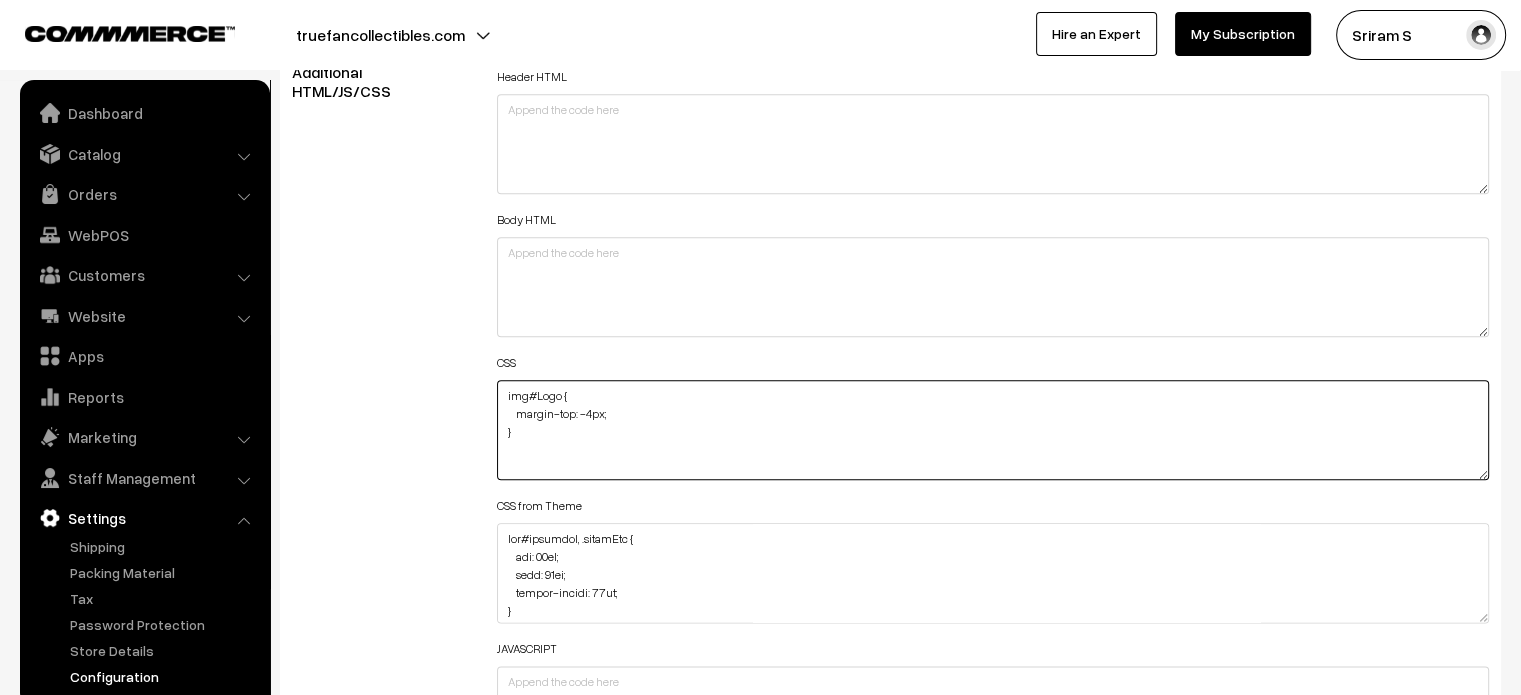 click on "img#Logo {
margin-top: -4px;
}" at bounding box center (993, 430) 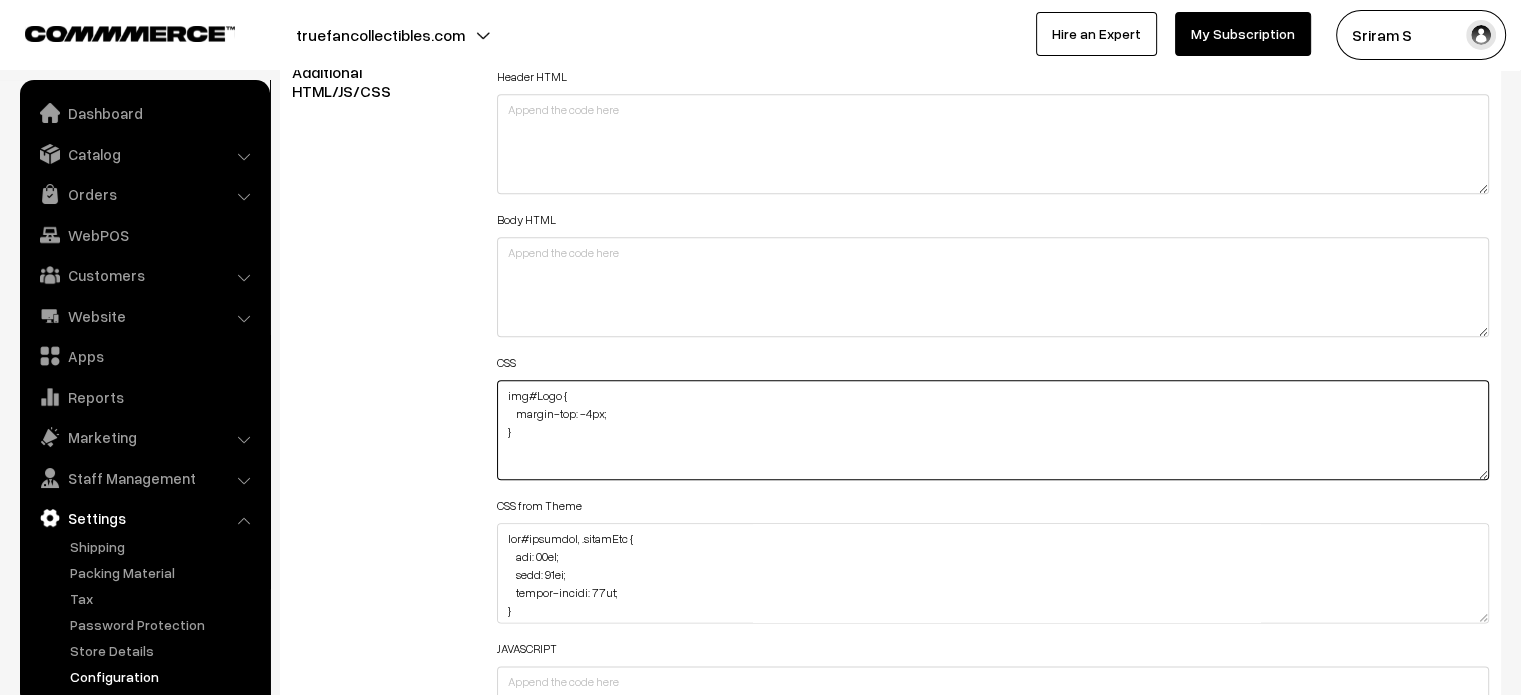 paste on "@media (max-width: 767px) {
span#Logo {
top: -22px;
}
}" 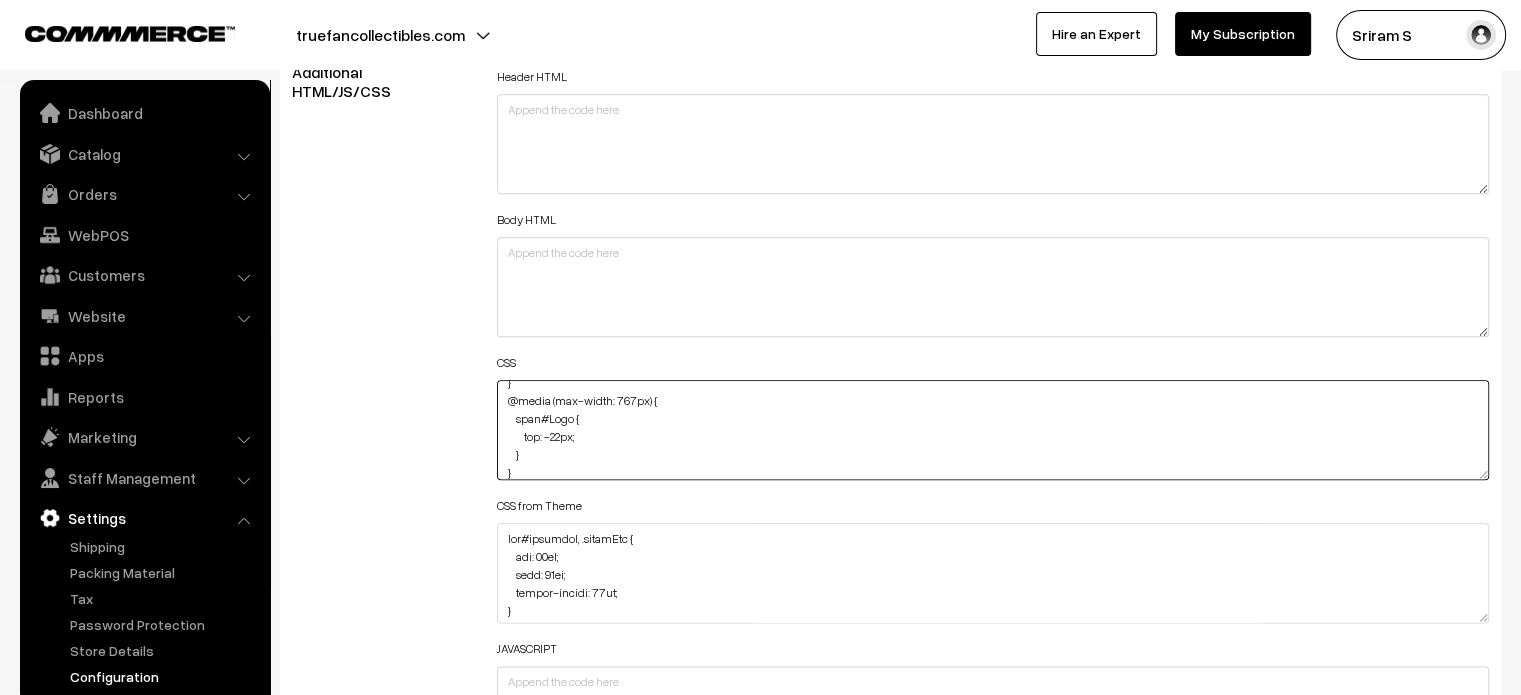 scroll, scrollTop: 0, scrollLeft: 0, axis: both 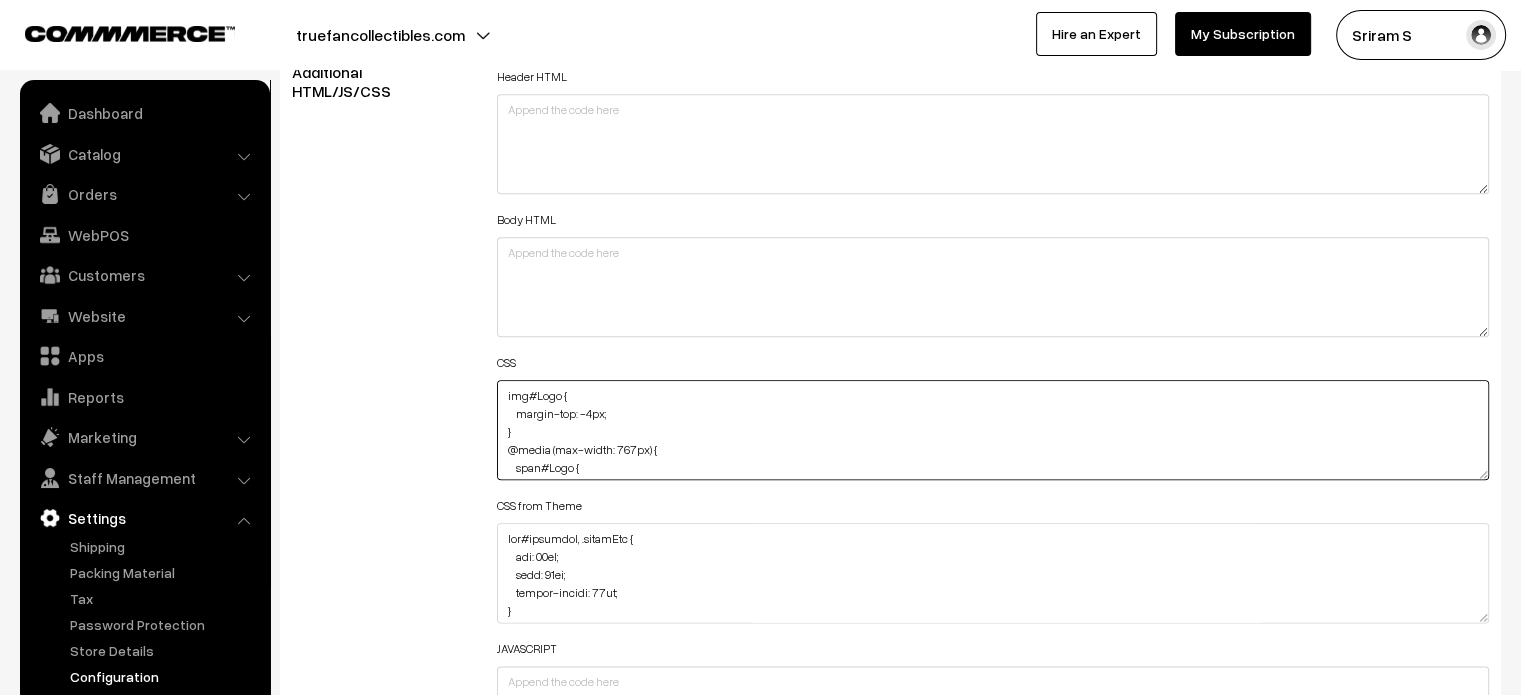 drag, startPoint x: 521, startPoint y: 428, endPoint x: 476, endPoint y: 359, distance: 82.37718 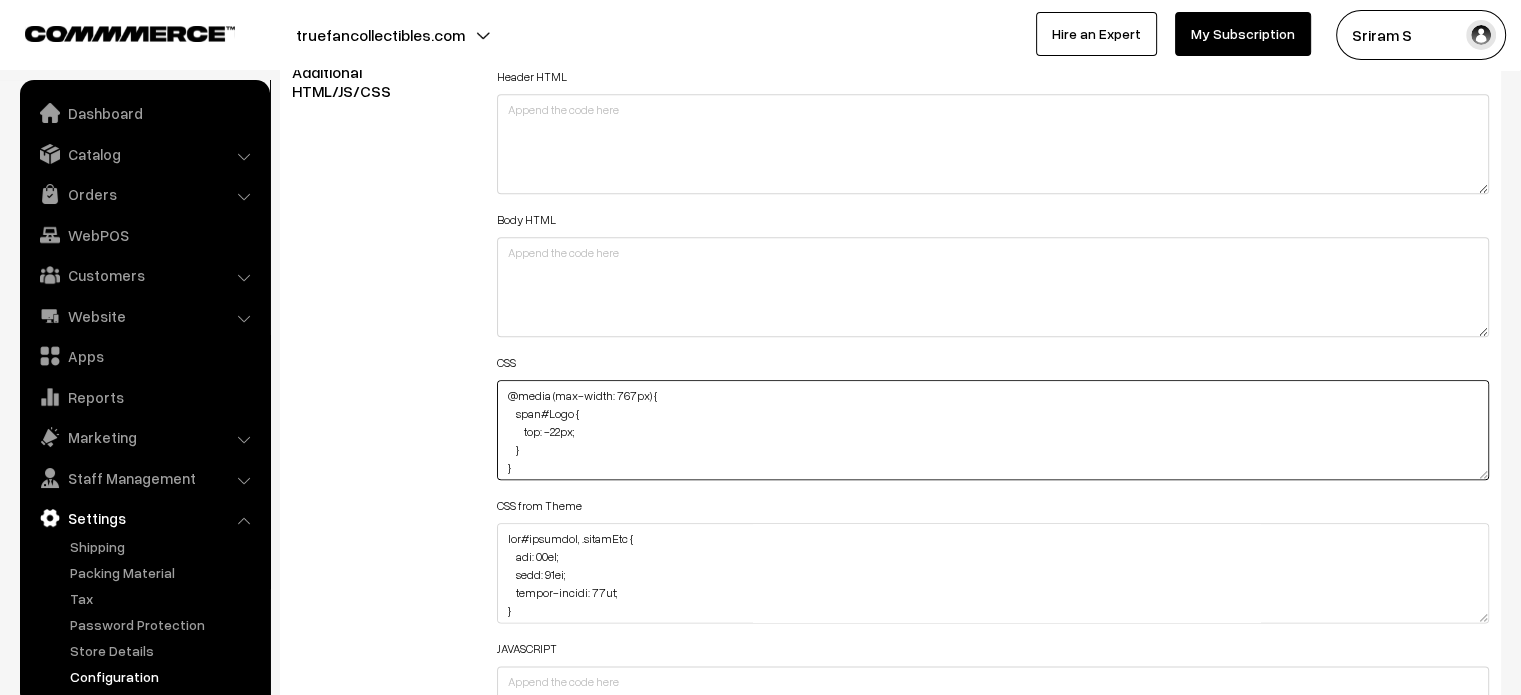 click on "img#Logo {
margin-top: -4px;
}" at bounding box center (993, 430) 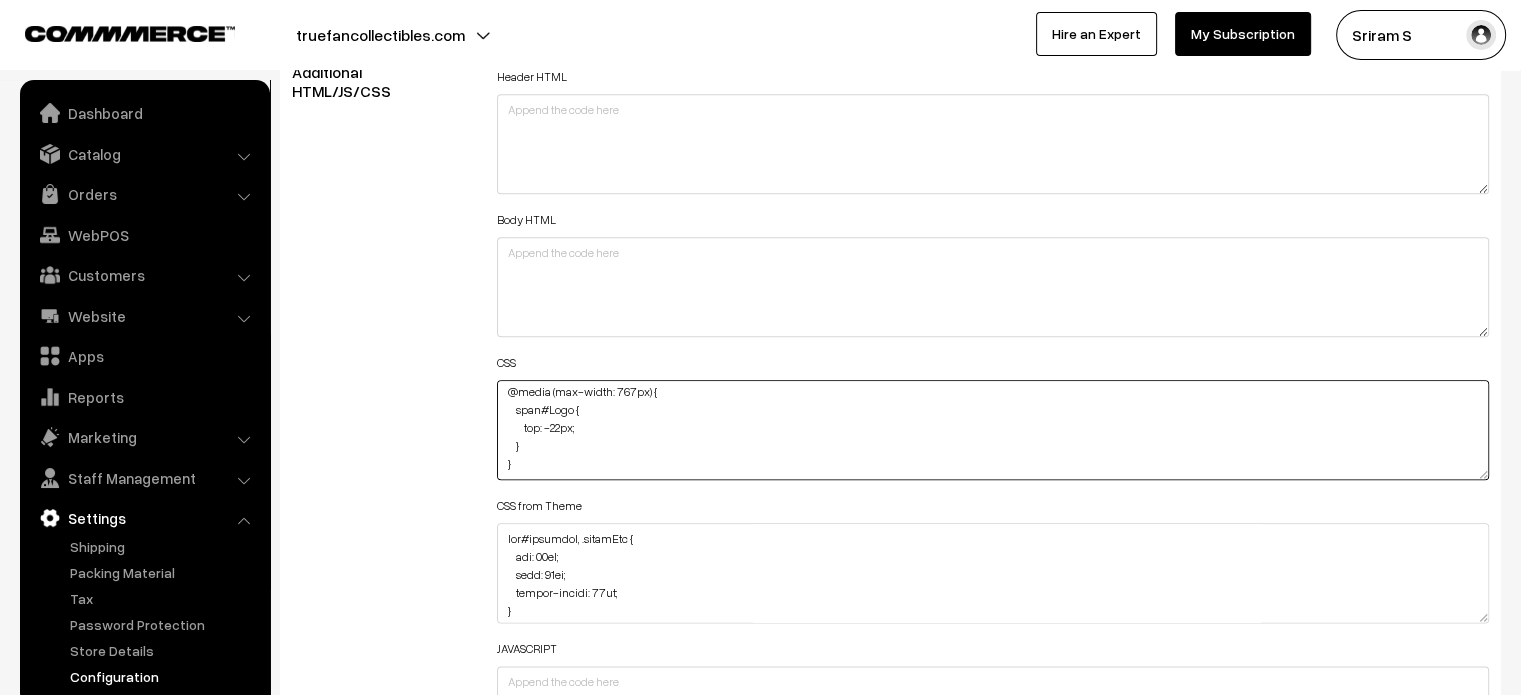 paste on "span#Logo {
position: relative;
top: 0px;
}" 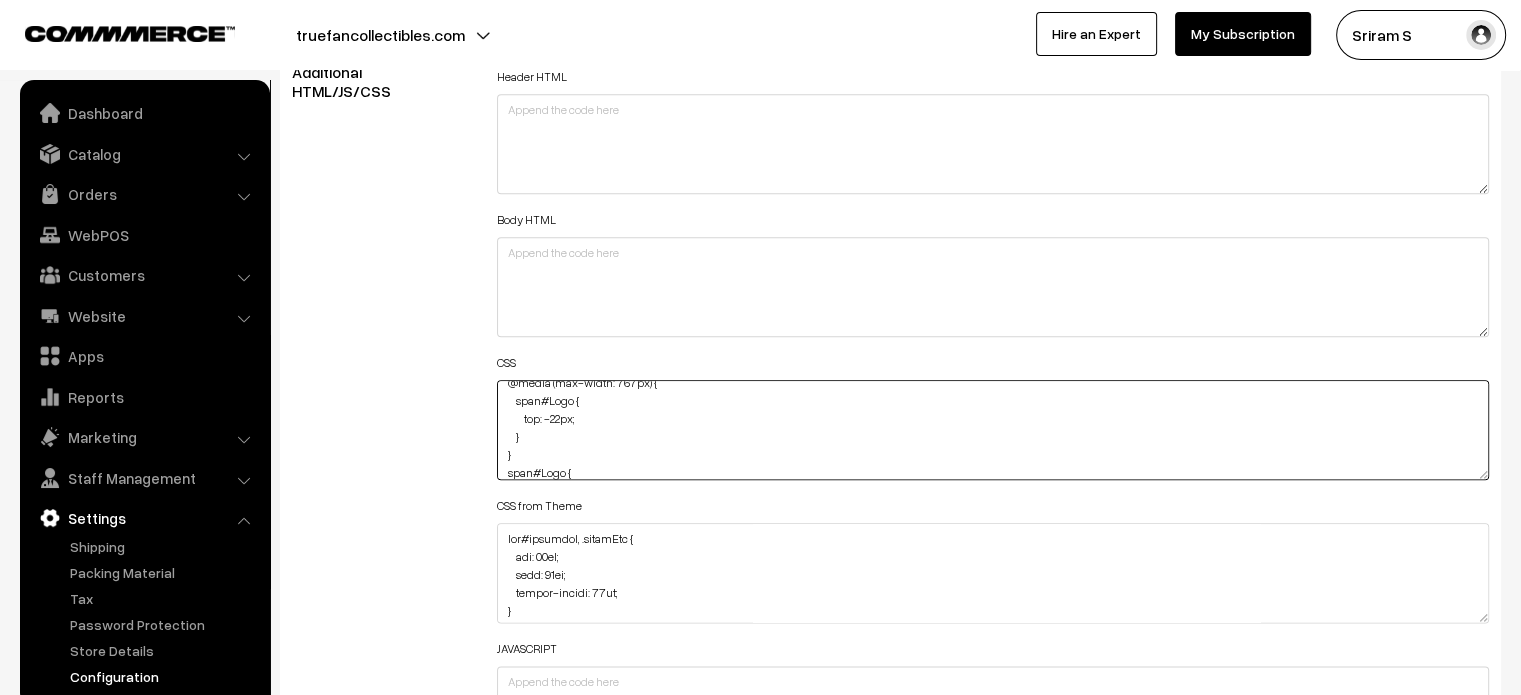 scroll, scrollTop: 68, scrollLeft: 0, axis: vertical 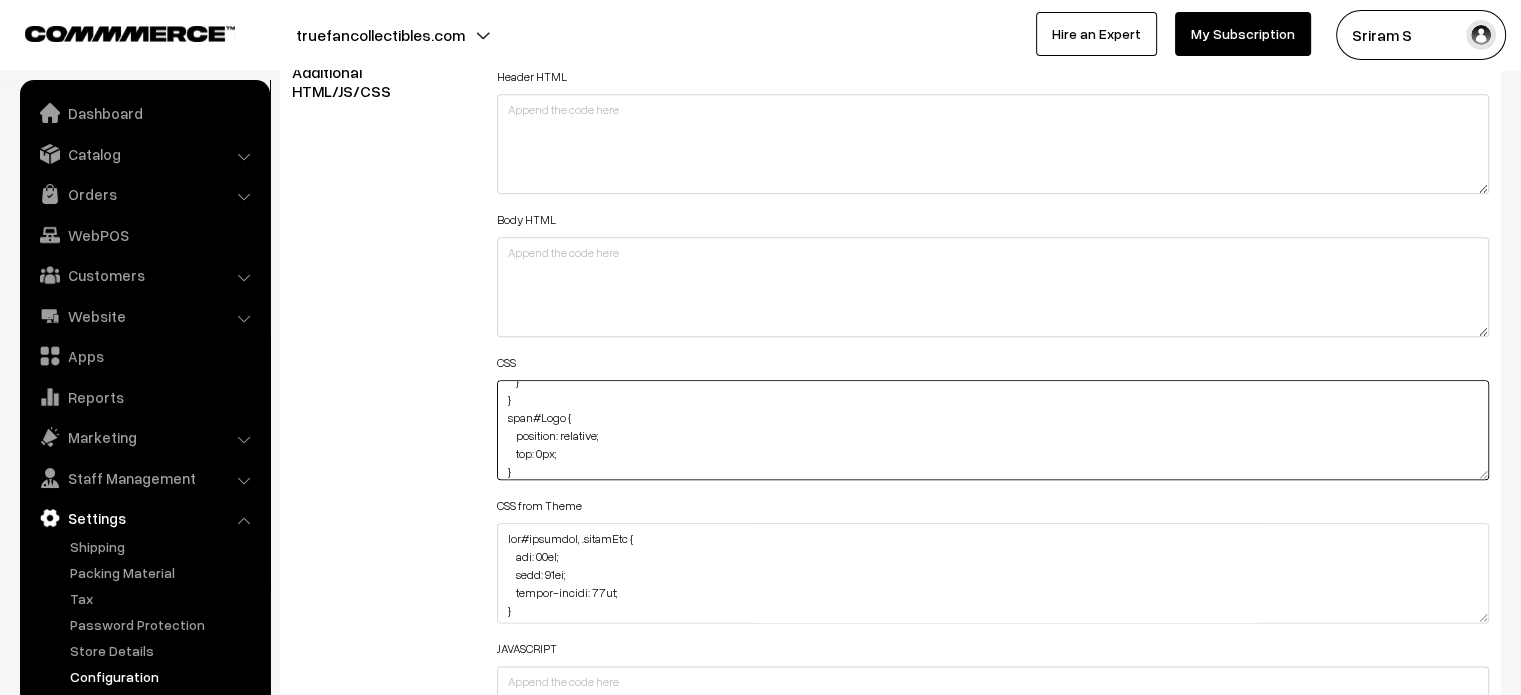 drag, startPoint x: 606, startPoint y: 438, endPoint x: 513, endPoint y: 442, distance: 93.08598 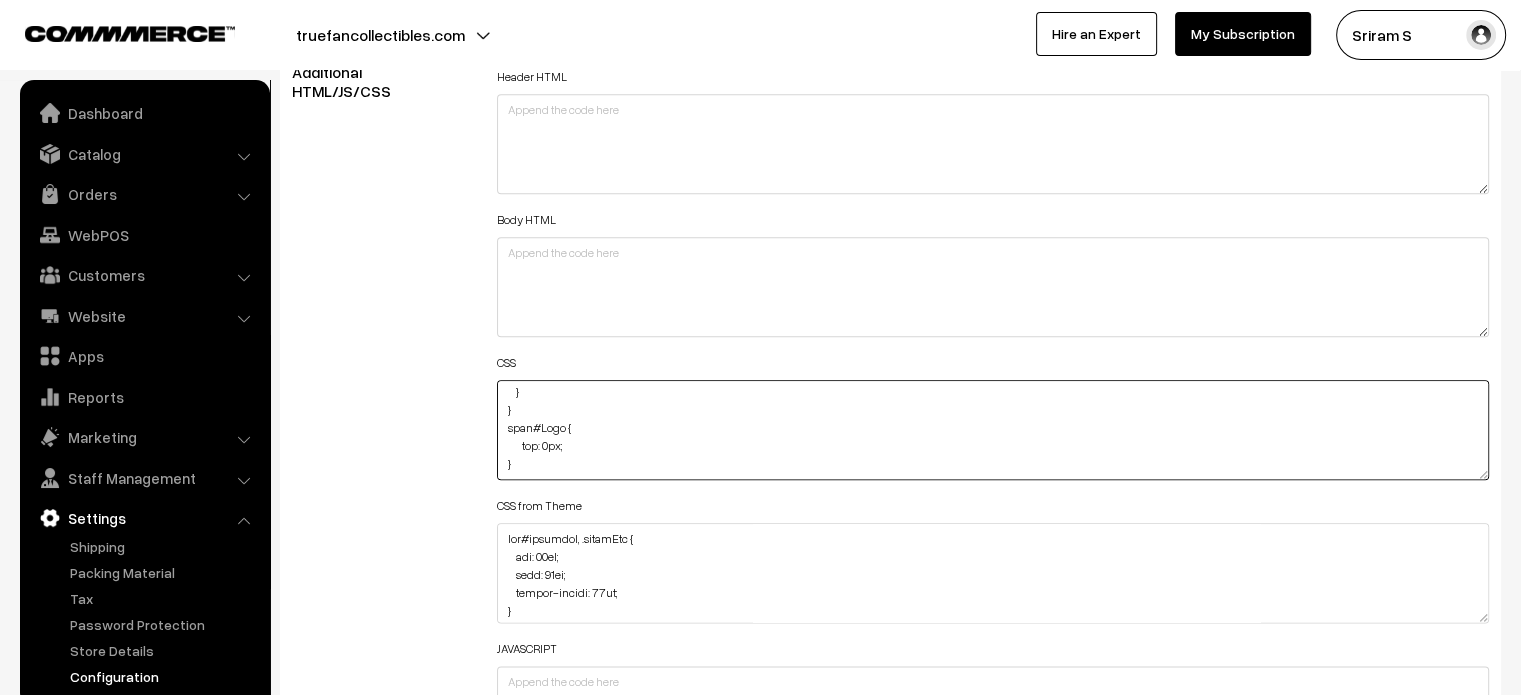 scroll, scrollTop: 57, scrollLeft: 0, axis: vertical 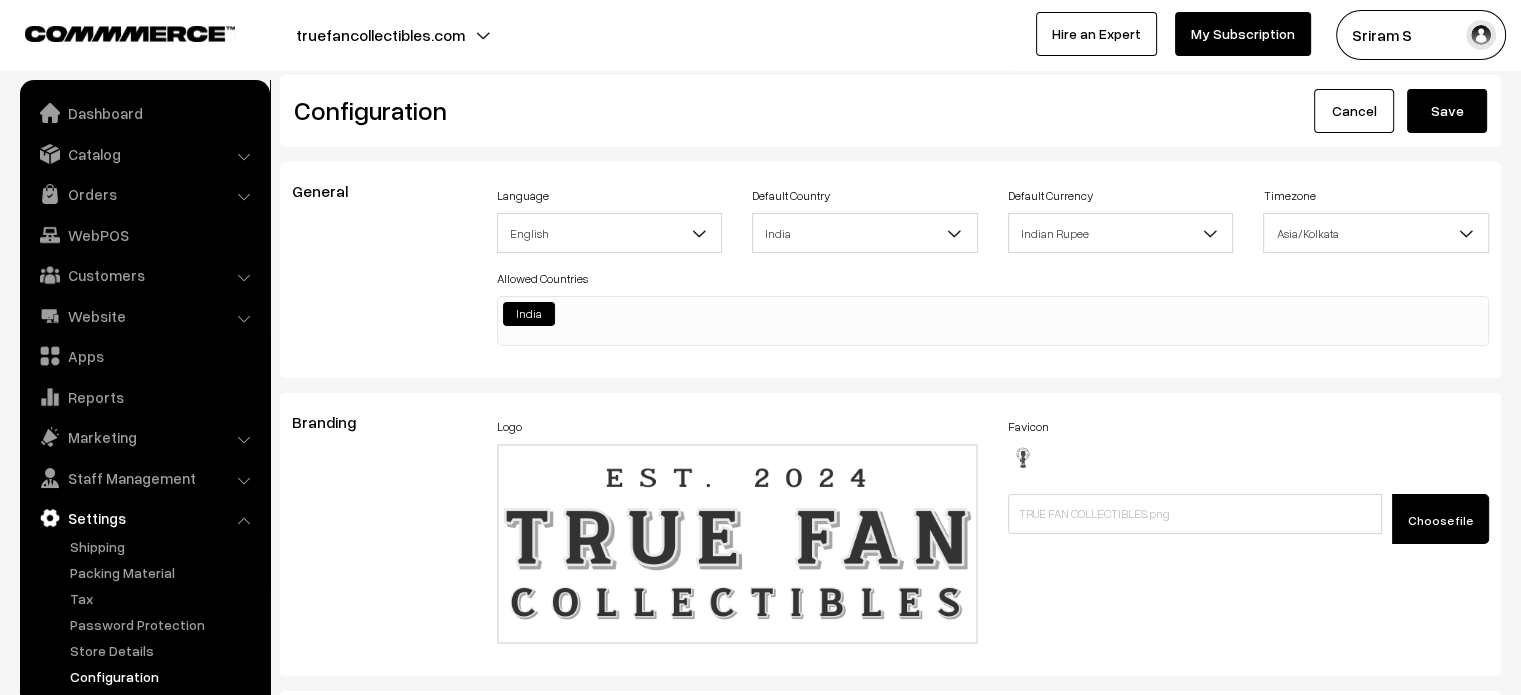 type on "@media (max-width: 767px) {
span#Logo {
top: -22px;
}
}
span#Logo {
top: 0px;
}" 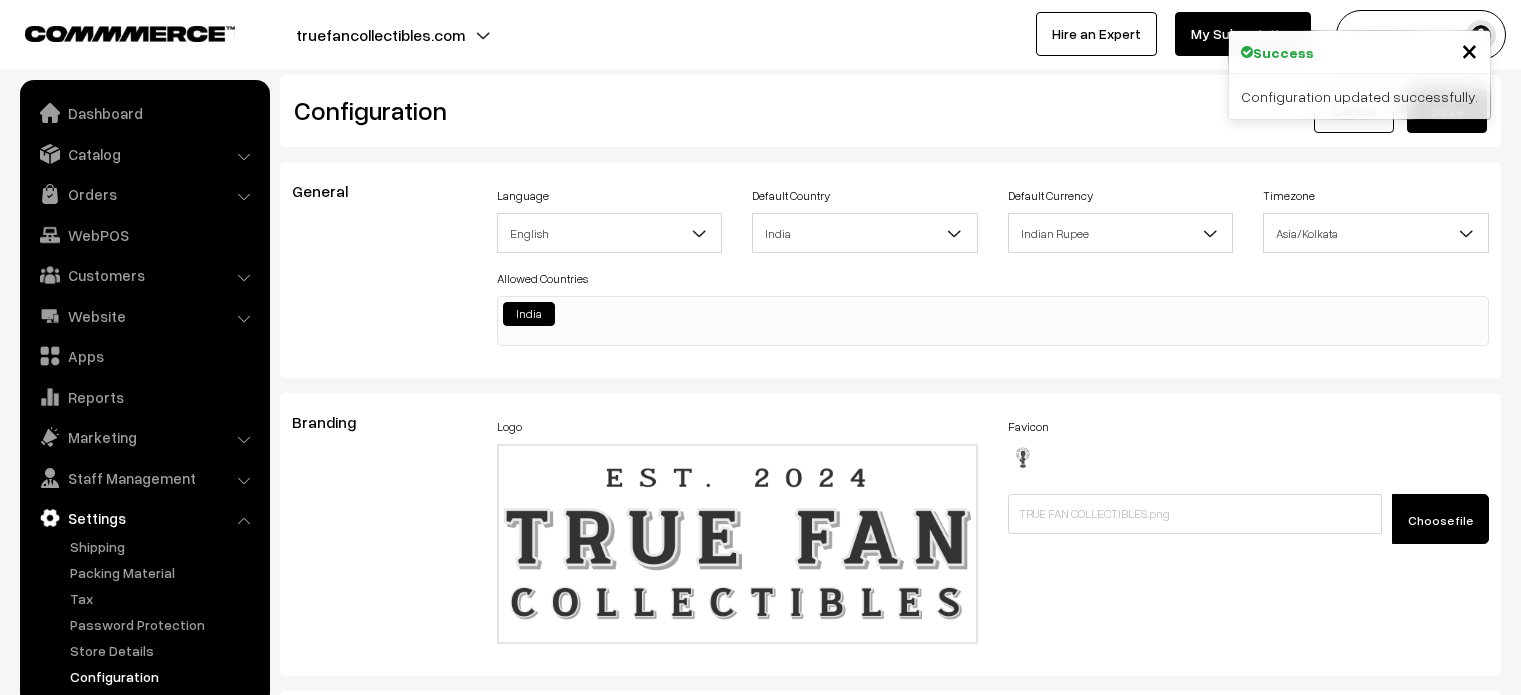 scroll, scrollTop: 0, scrollLeft: 0, axis: both 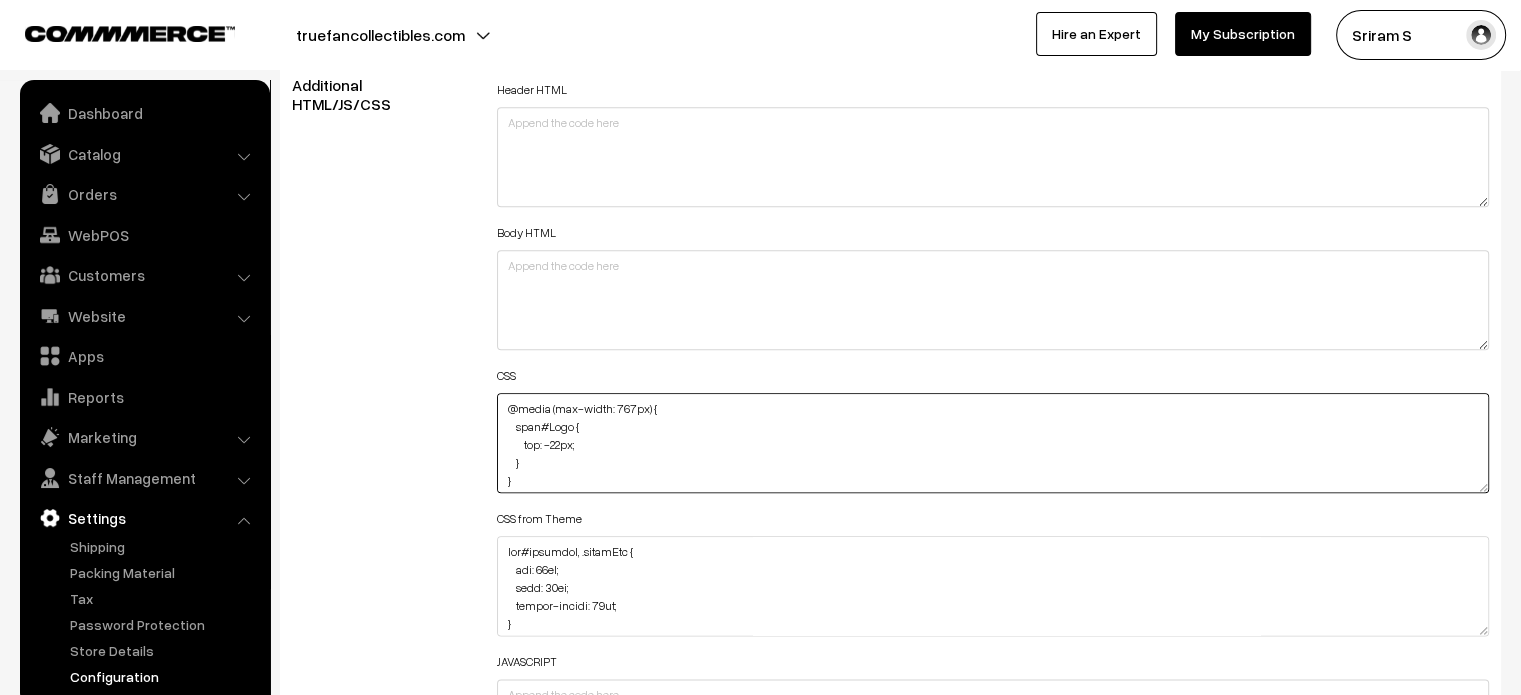 click on "@media (max-width: 767px) {
span#Logo {
top: -22px;
}
}
span#Logo {
top: 0px;
}" at bounding box center (993, 443) 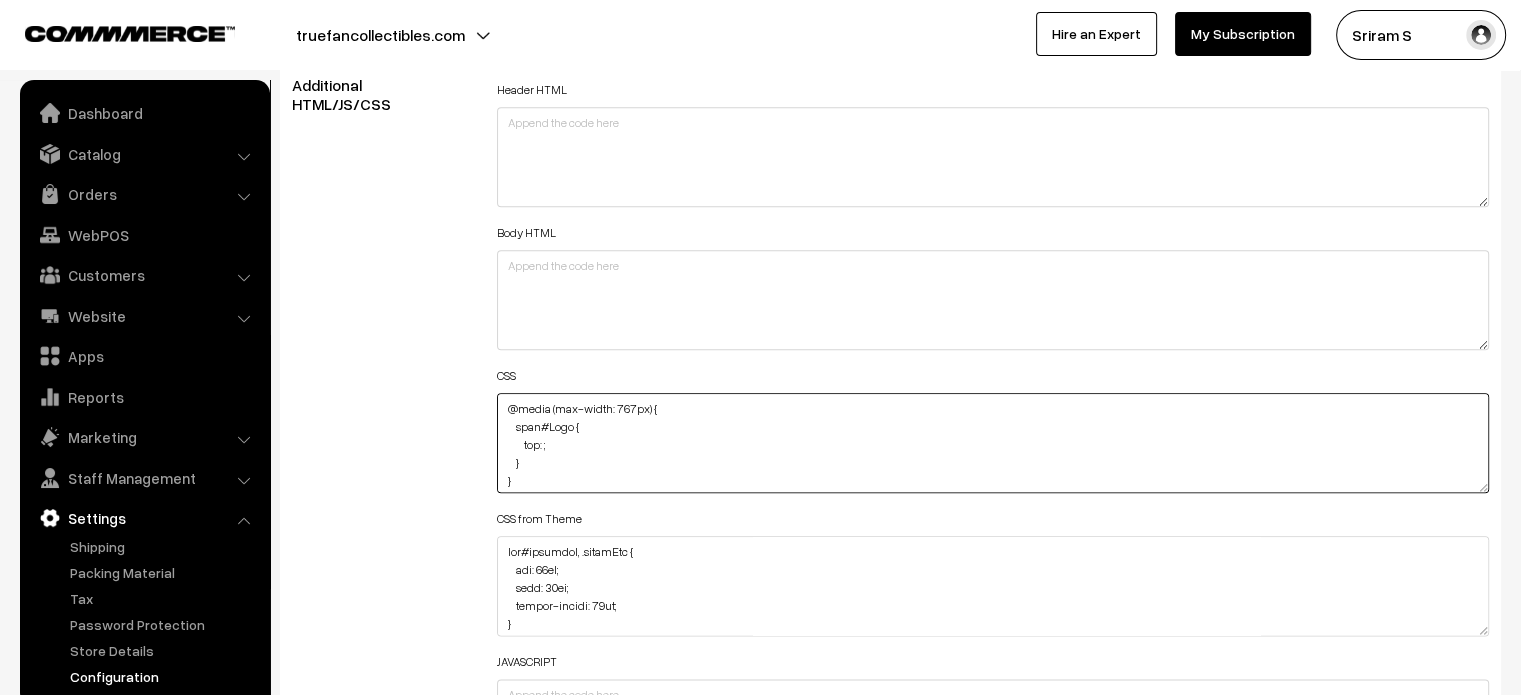 paste on "-22px !important" 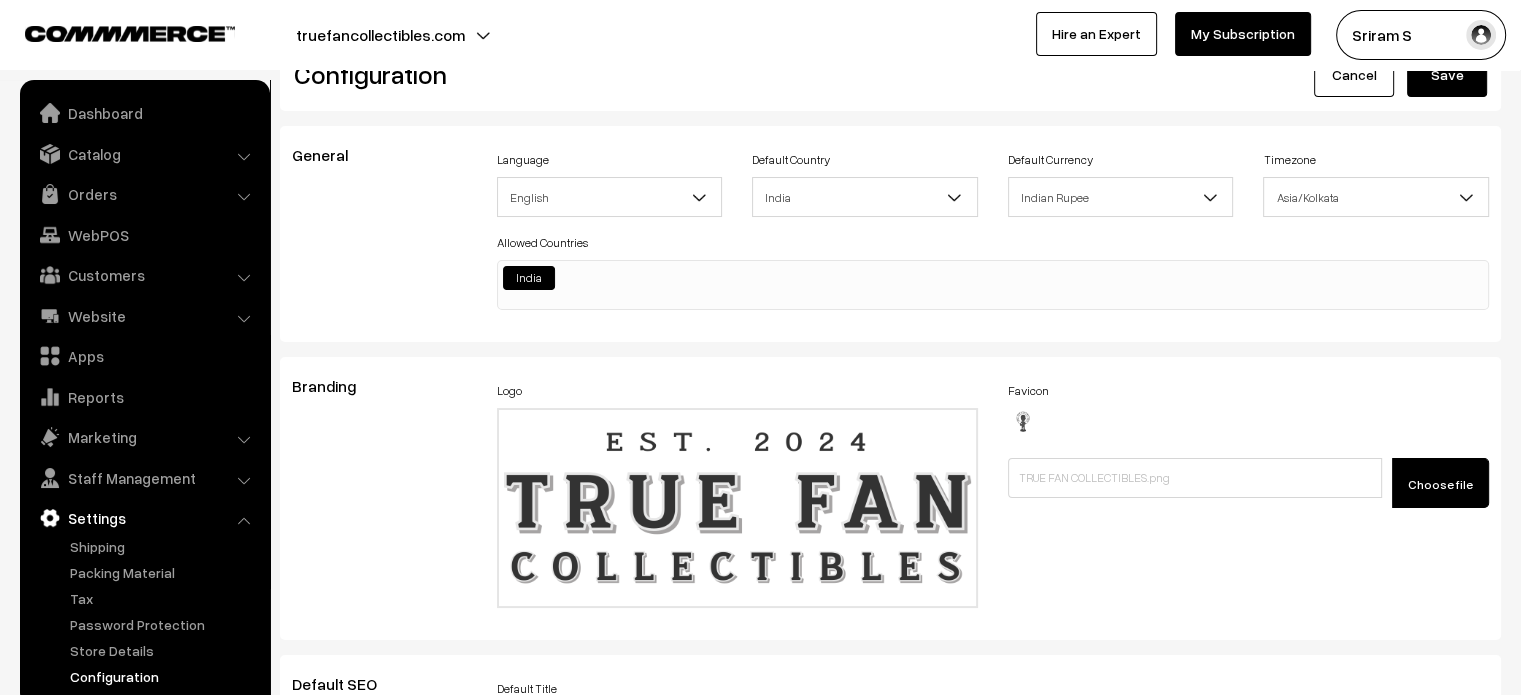 scroll, scrollTop: 0, scrollLeft: 0, axis: both 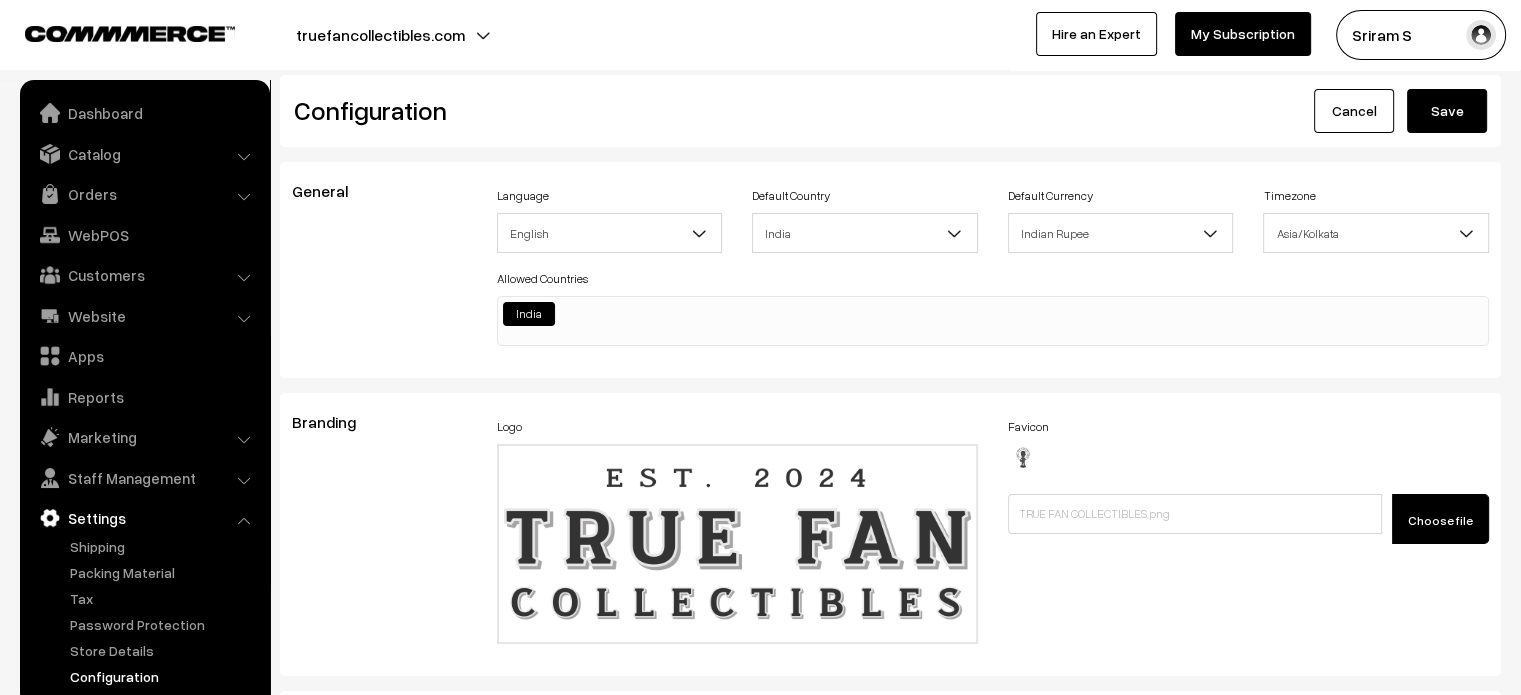 type on "@media (max-width: 767px) {
span#Logo {
top: -22px !important;
}
}
span#Logo {
top: 0px;
}" 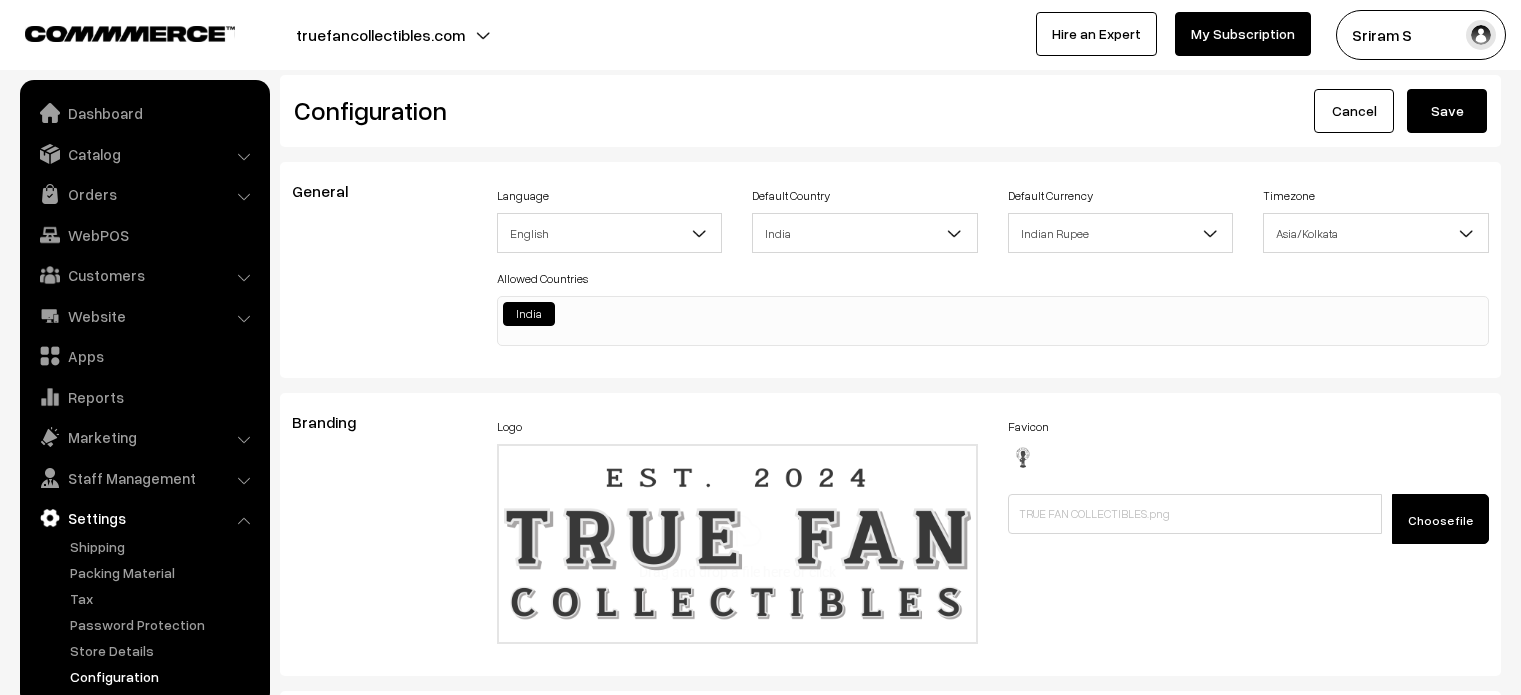 scroll, scrollTop: 0, scrollLeft: 0, axis: both 